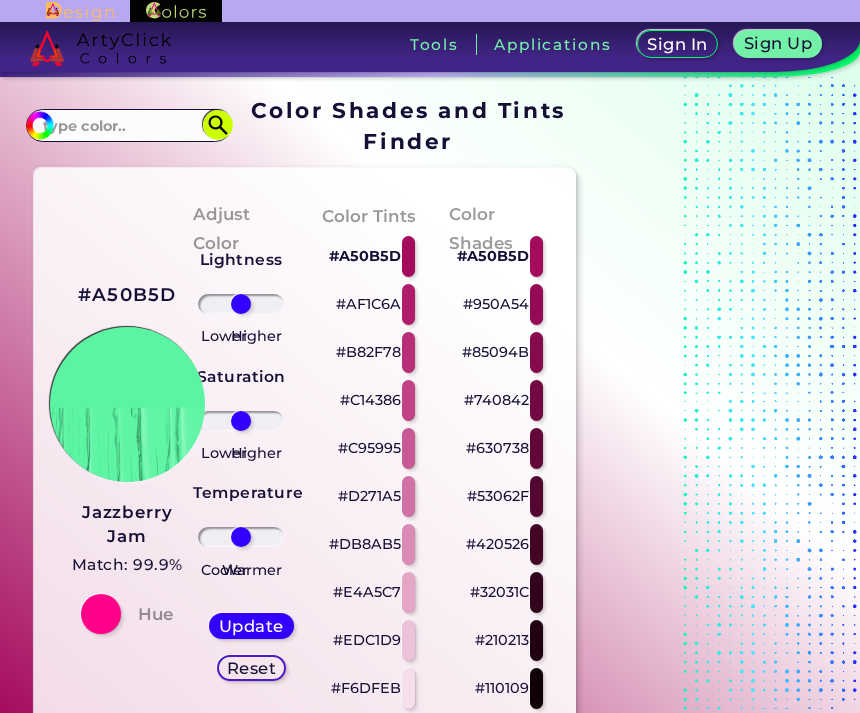 scroll, scrollTop: 0, scrollLeft: 0, axis: both 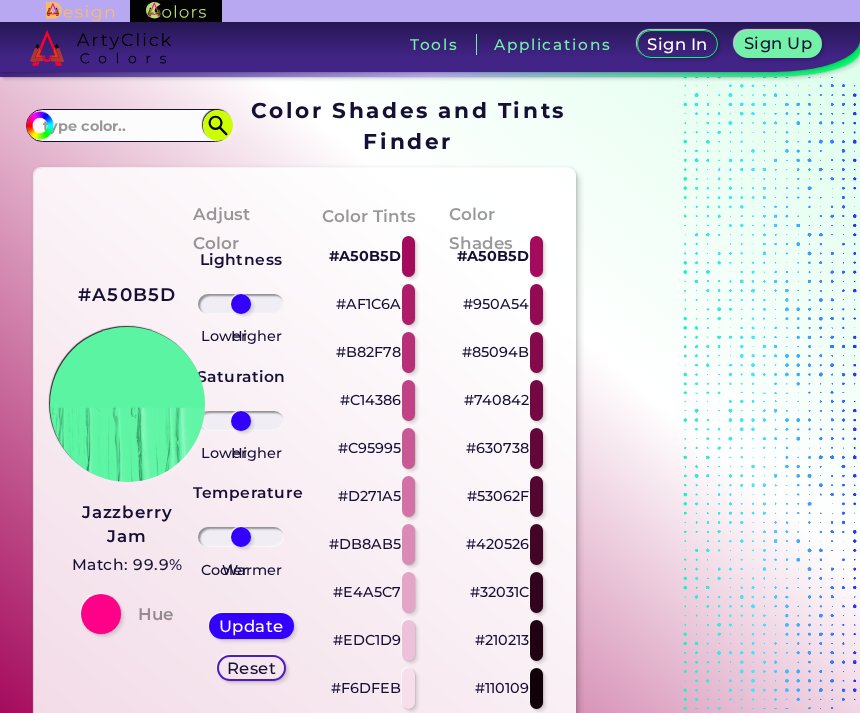 click on "#a50b5d" at bounding box center (37, 122) 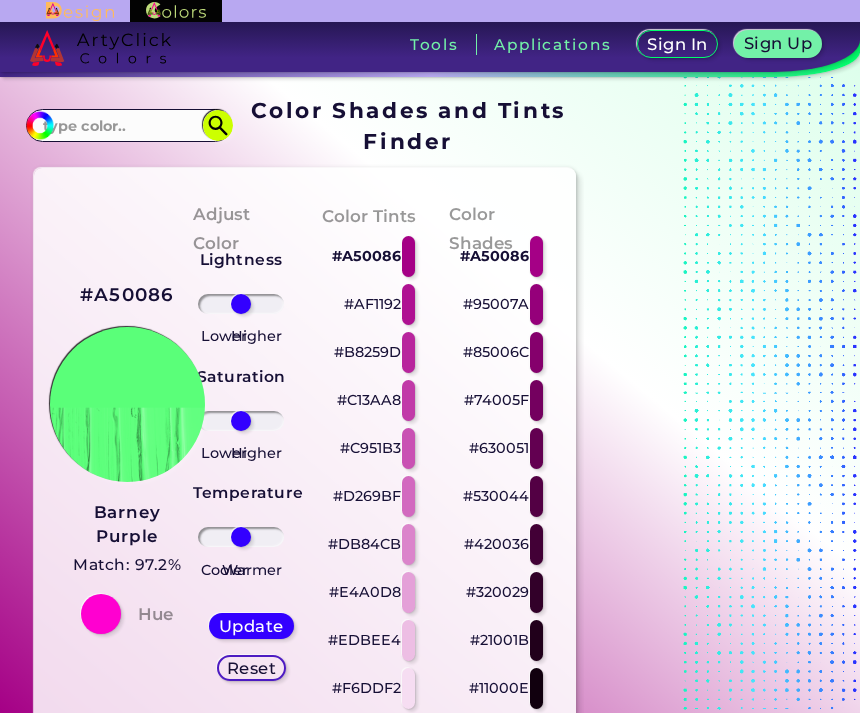 click on "#A50086" at bounding box center (494, 256) 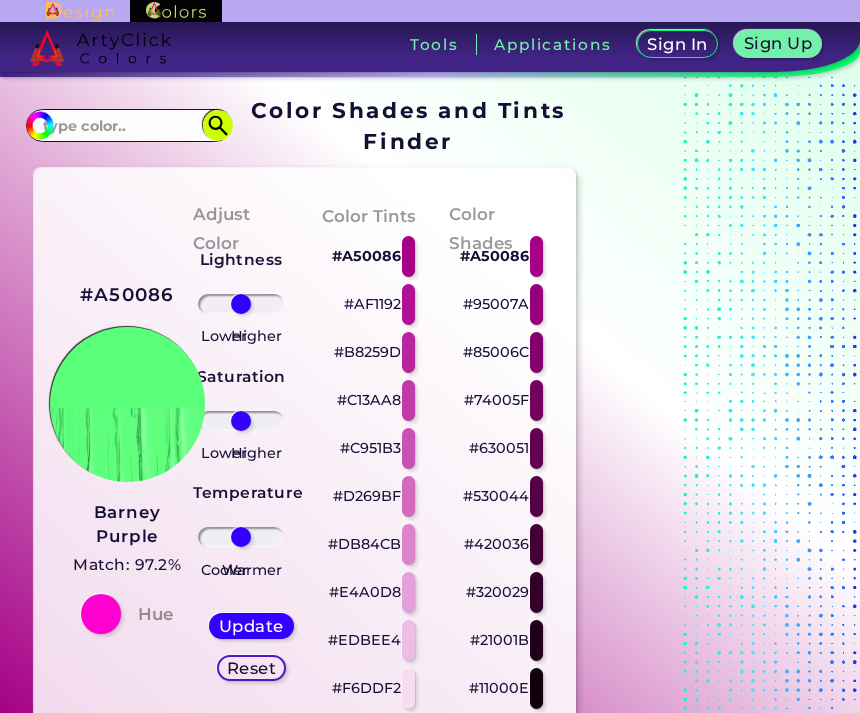 click on "Color Shades
#[HEX]
#[HEX]
#[HEX]
#[HEX]
#[HEX]
#[HEX]
#[HEX]
#[HEX]
#[HEX]" at bounding box center [497, 456] 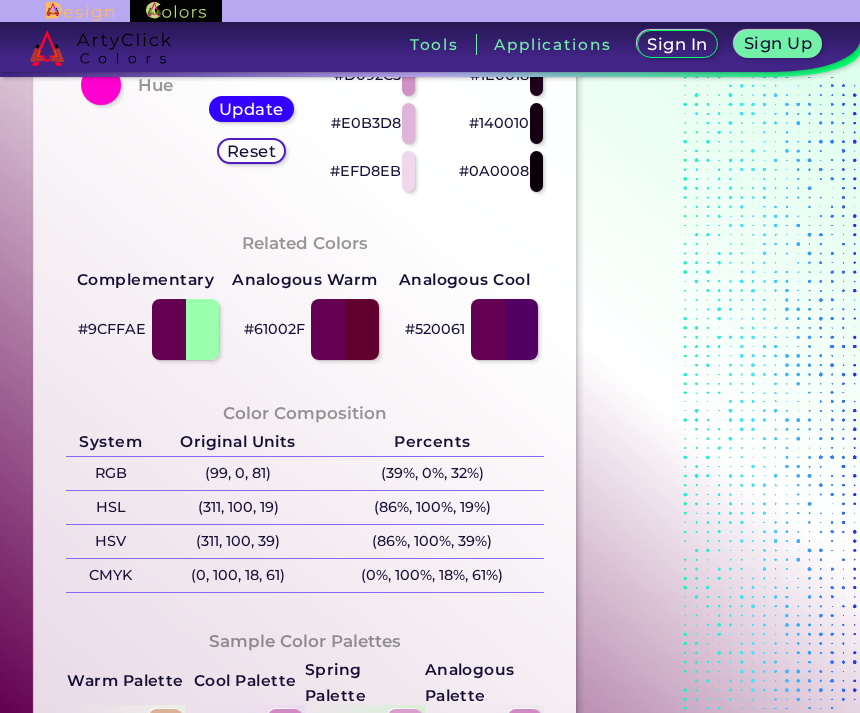scroll, scrollTop: 512, scrollLeft: 0, axis: vertical 